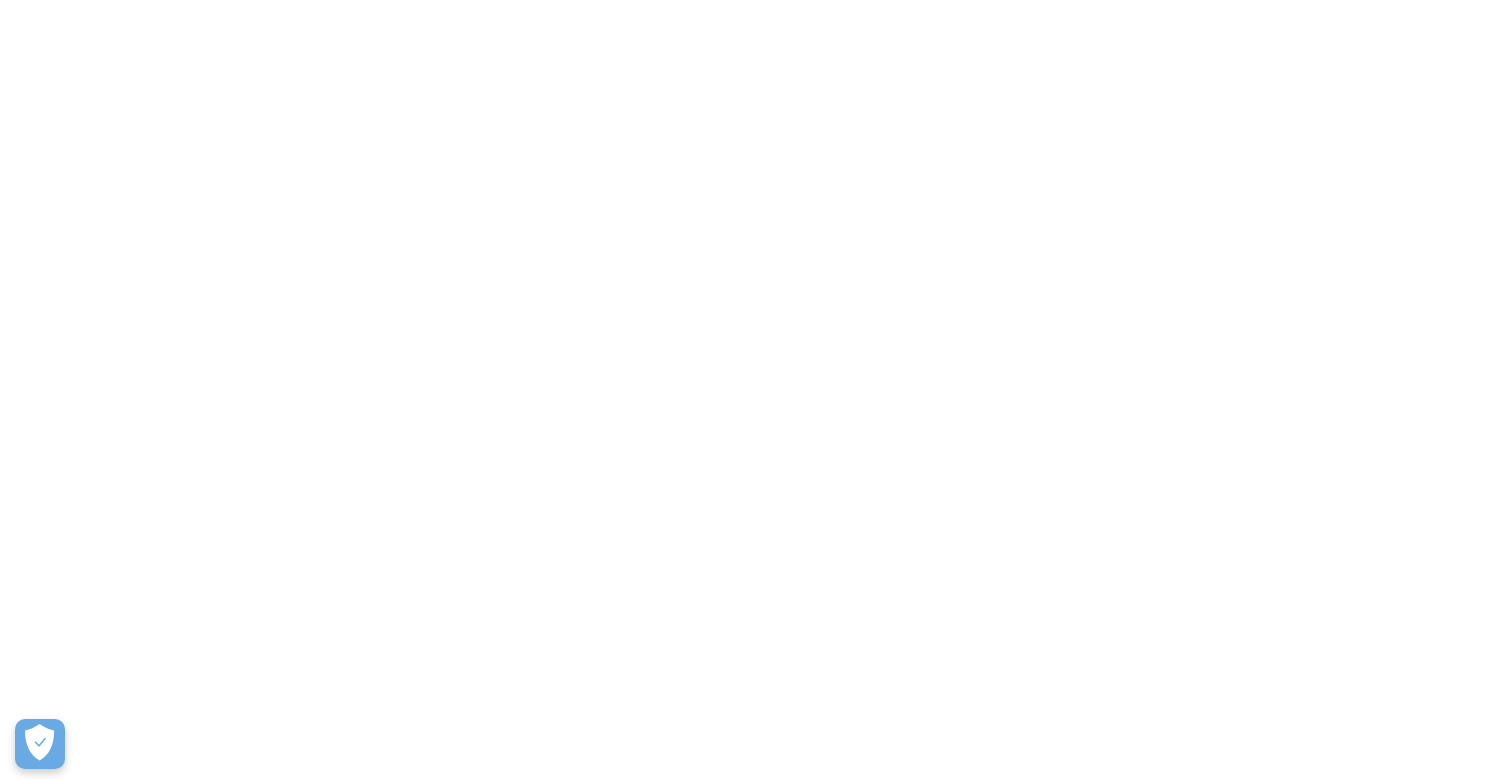 scroll, scrollTop: 0, scrollLeft: 0, axis: both 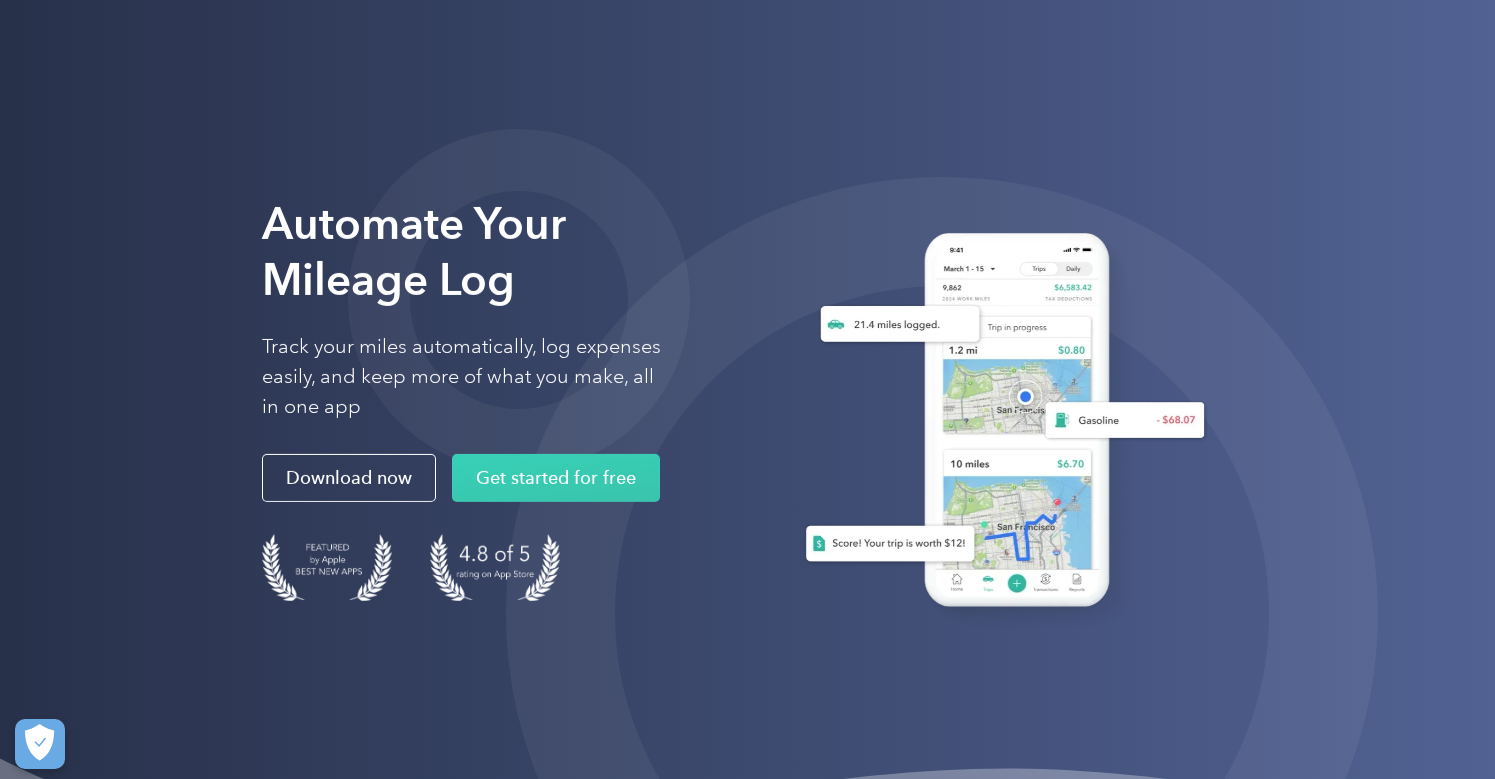 drag, startPoint x: 1184, startPoint y: 85, endPoint x: 1057, endPoint y: 139, distance: 138.00362 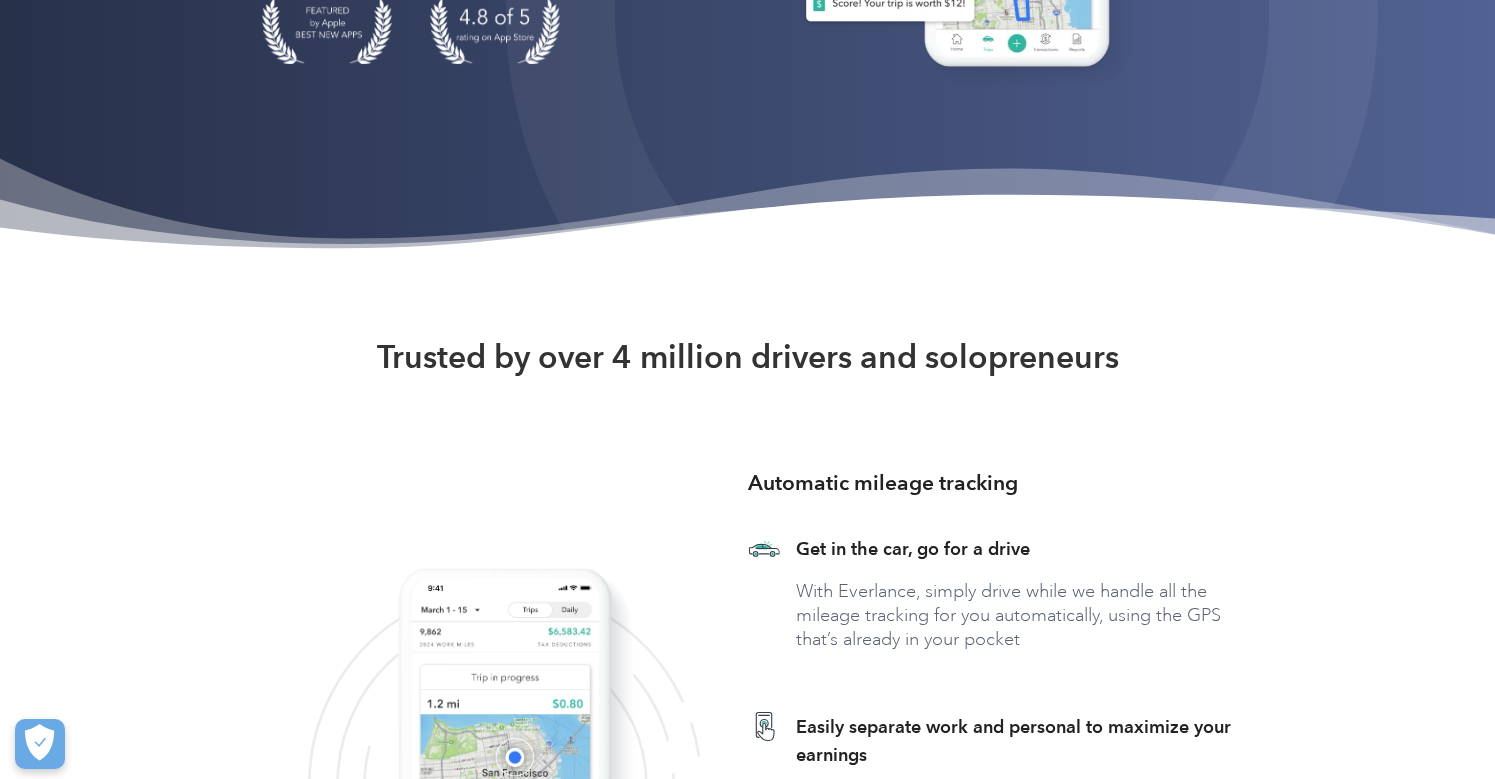 scroll, scrollTop: 0, scrollLeft: 0, axis: both 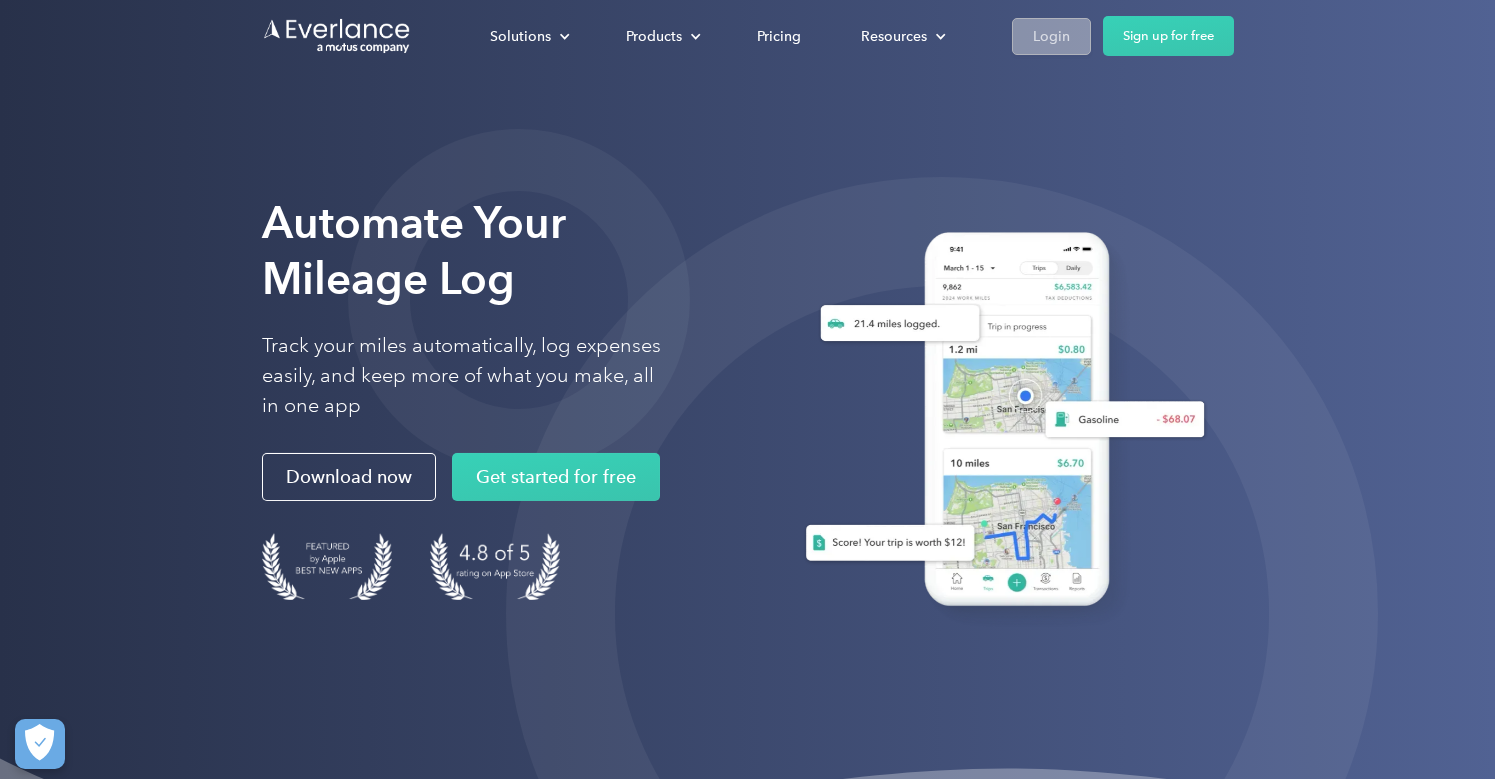 click on "Login" at bounding box center (1051, 36) 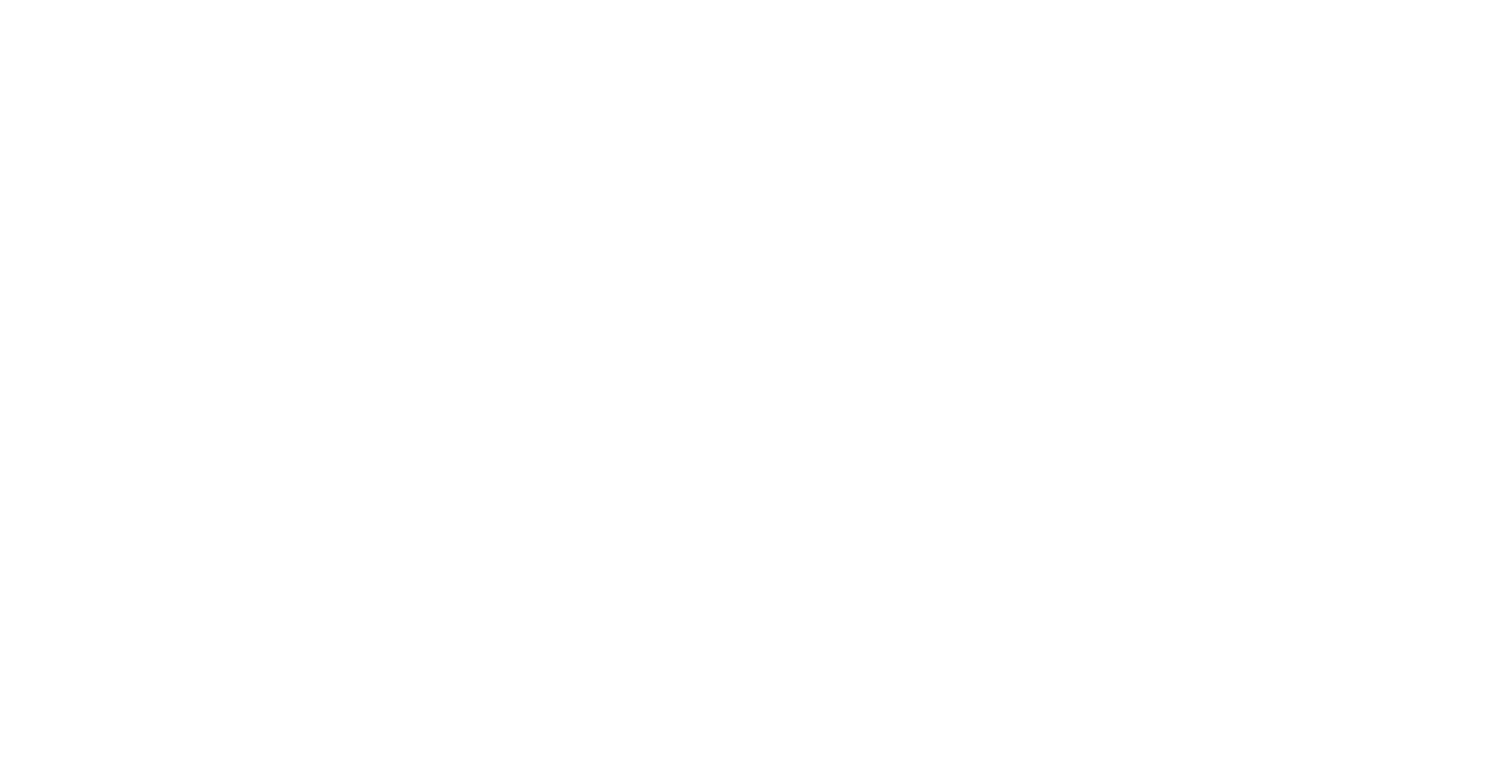 scroll, scrollTop: 0, scrollLeft: 0, axis: both 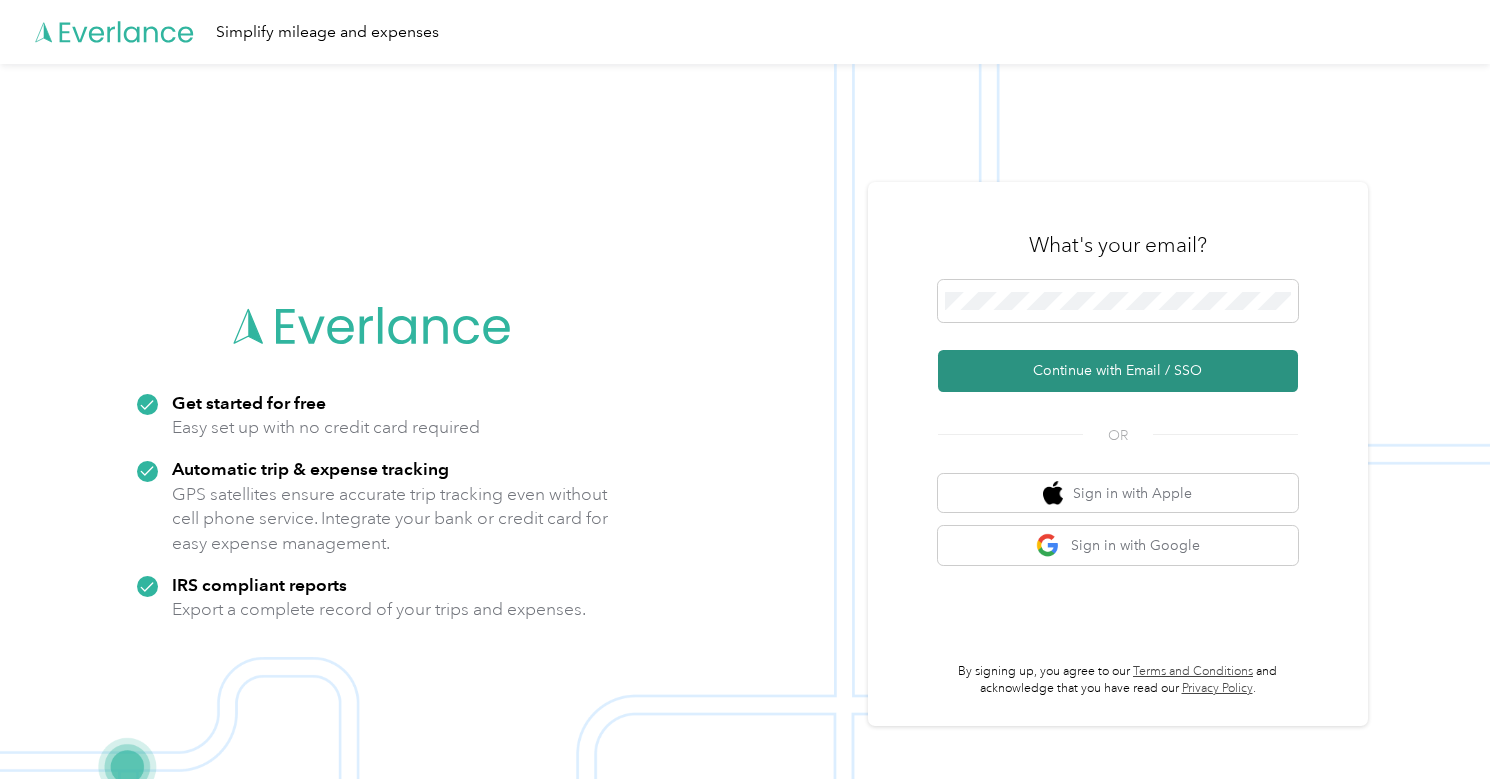 click on "Continue with Email / SSO" at bounding box center [1118, 371] 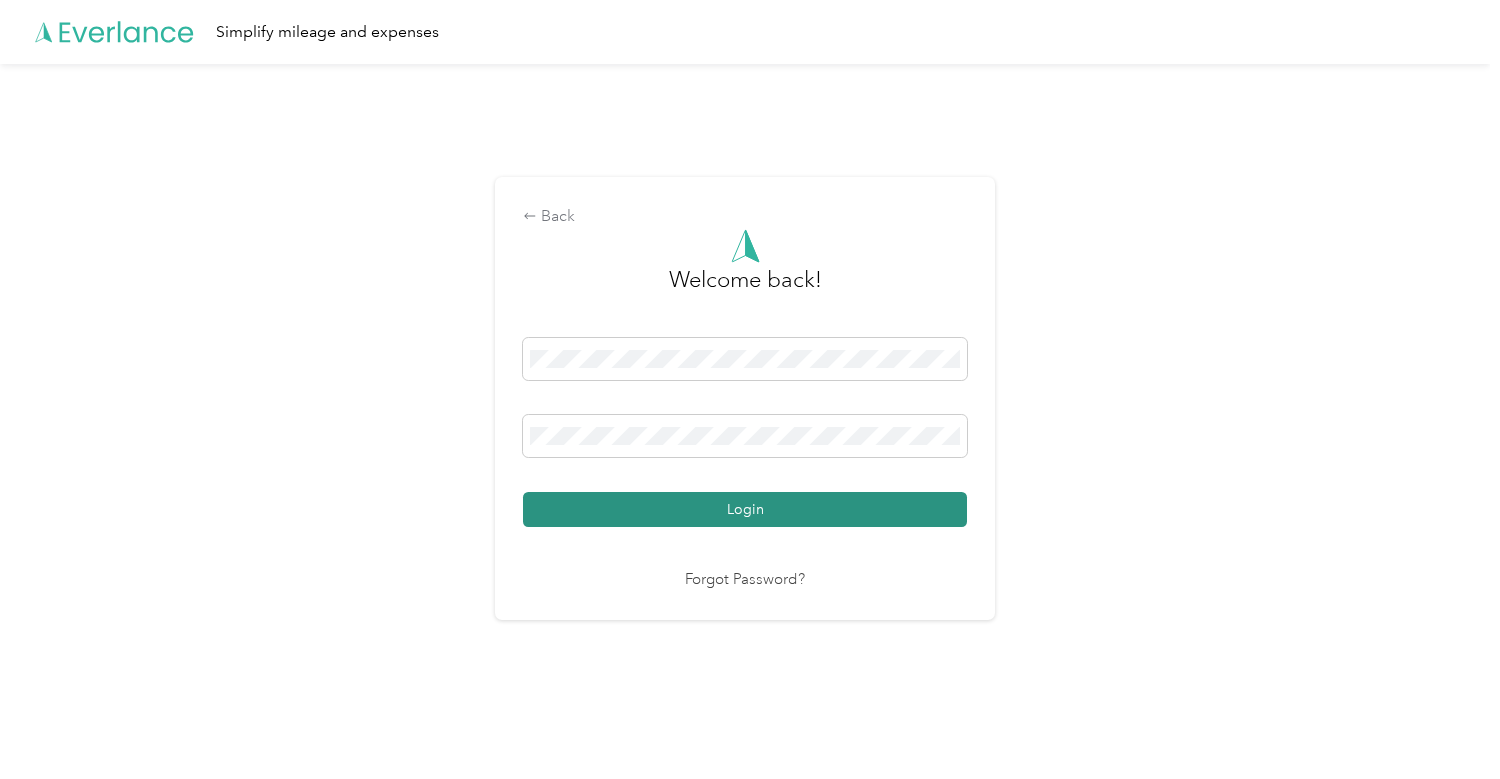click on "Login" at bounding box center (745, 509) 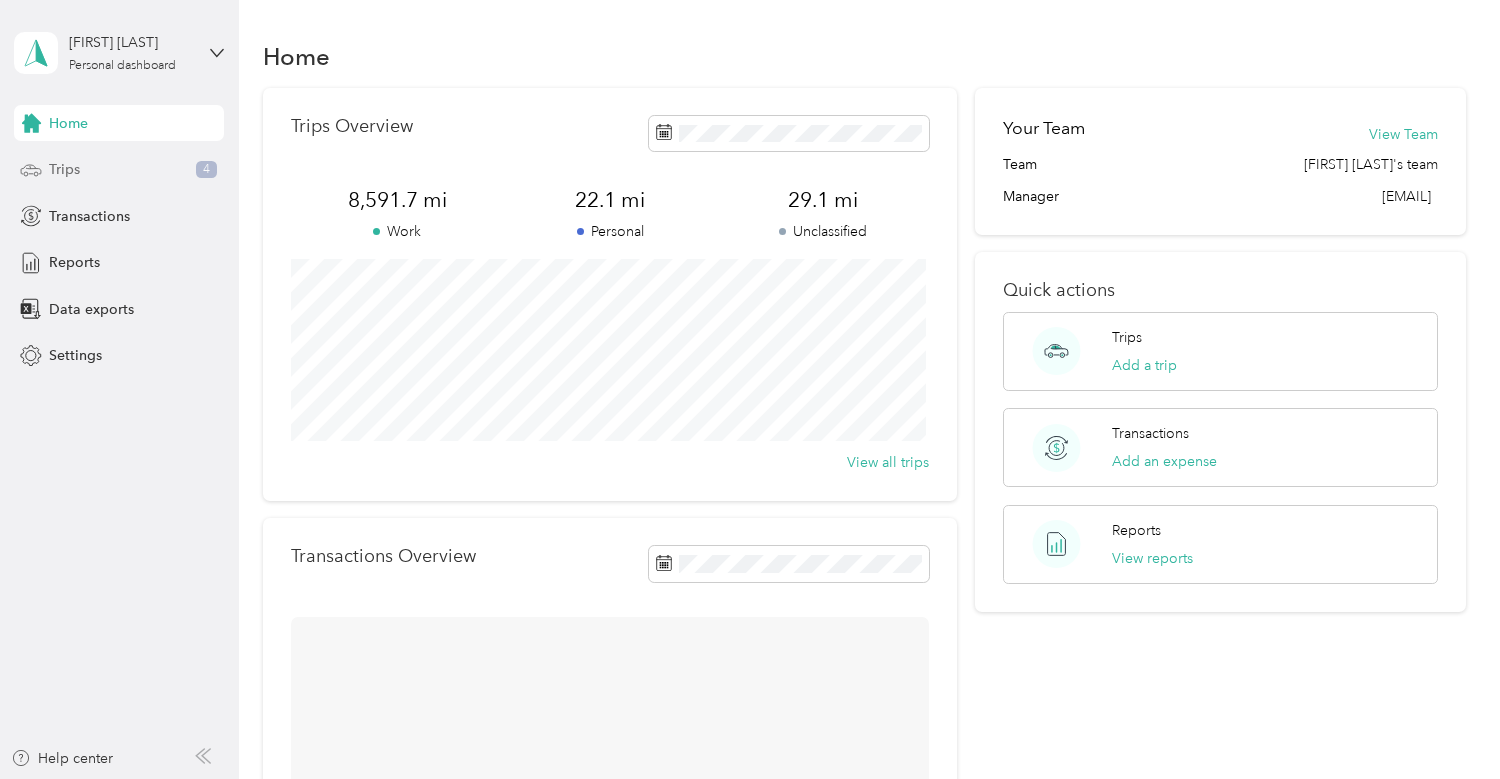 click on "Trips" at bounding box center (64, 169) 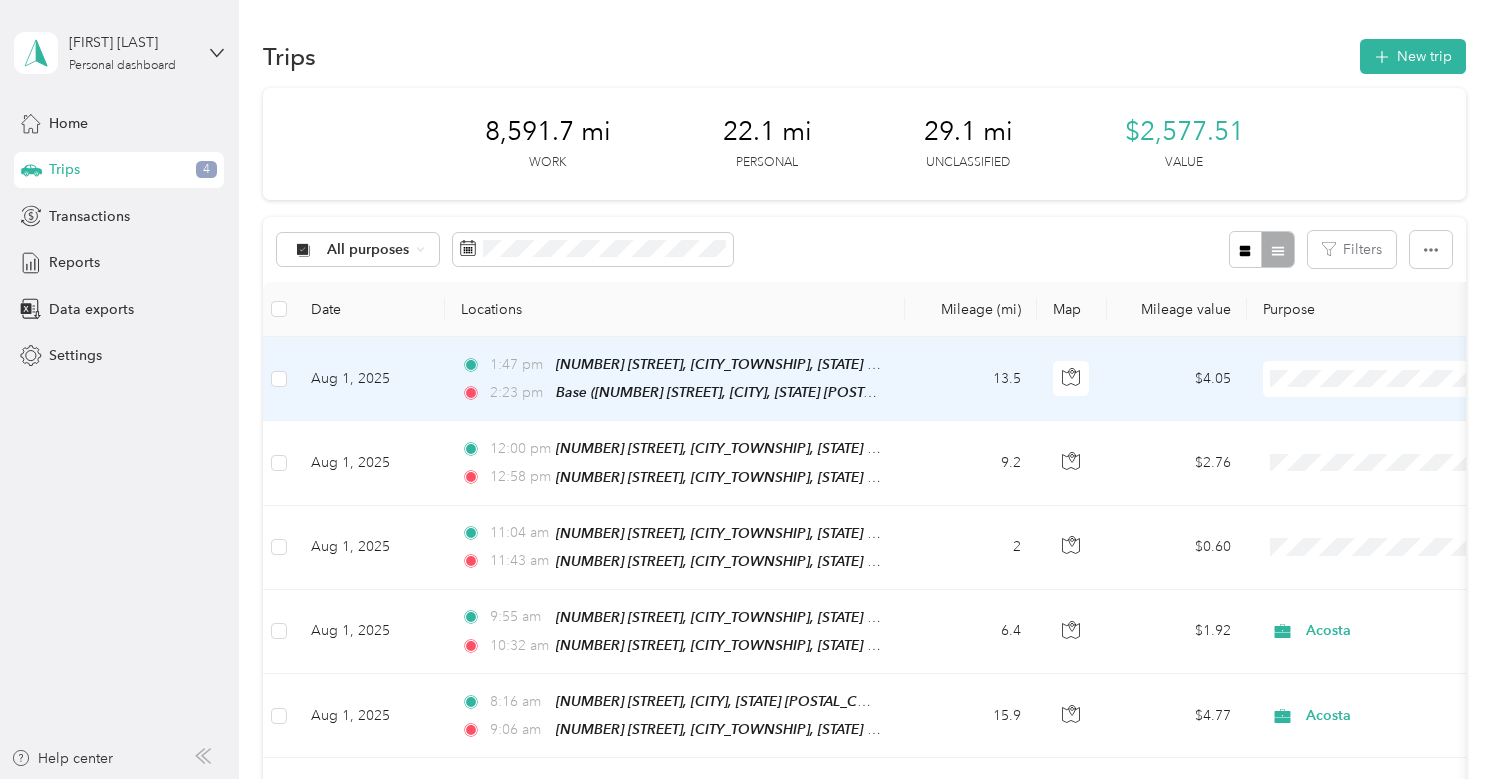 click on "Acosta" at bounding box center [1394, 406] 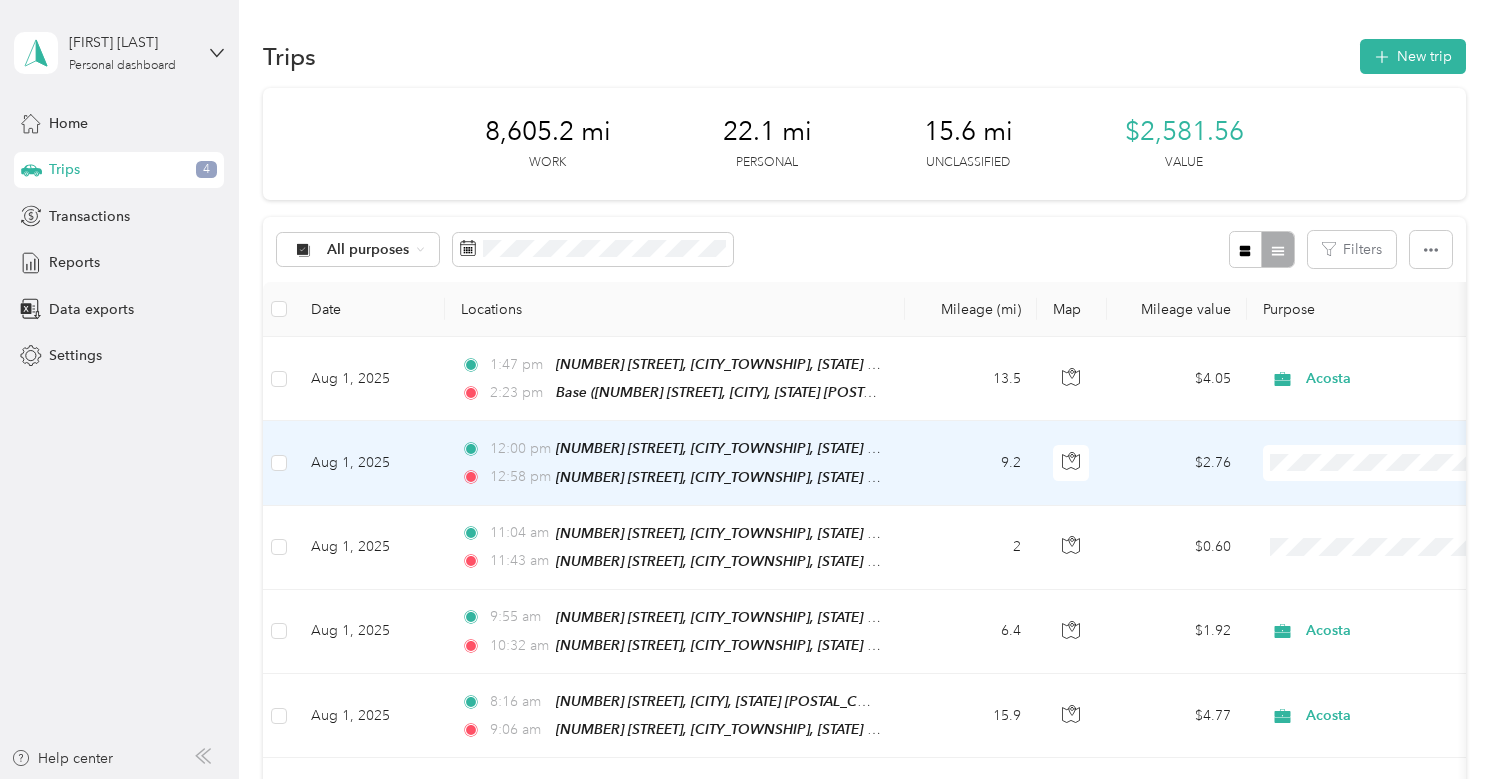 click on "Acosta" at bounding box center (1394, 490) 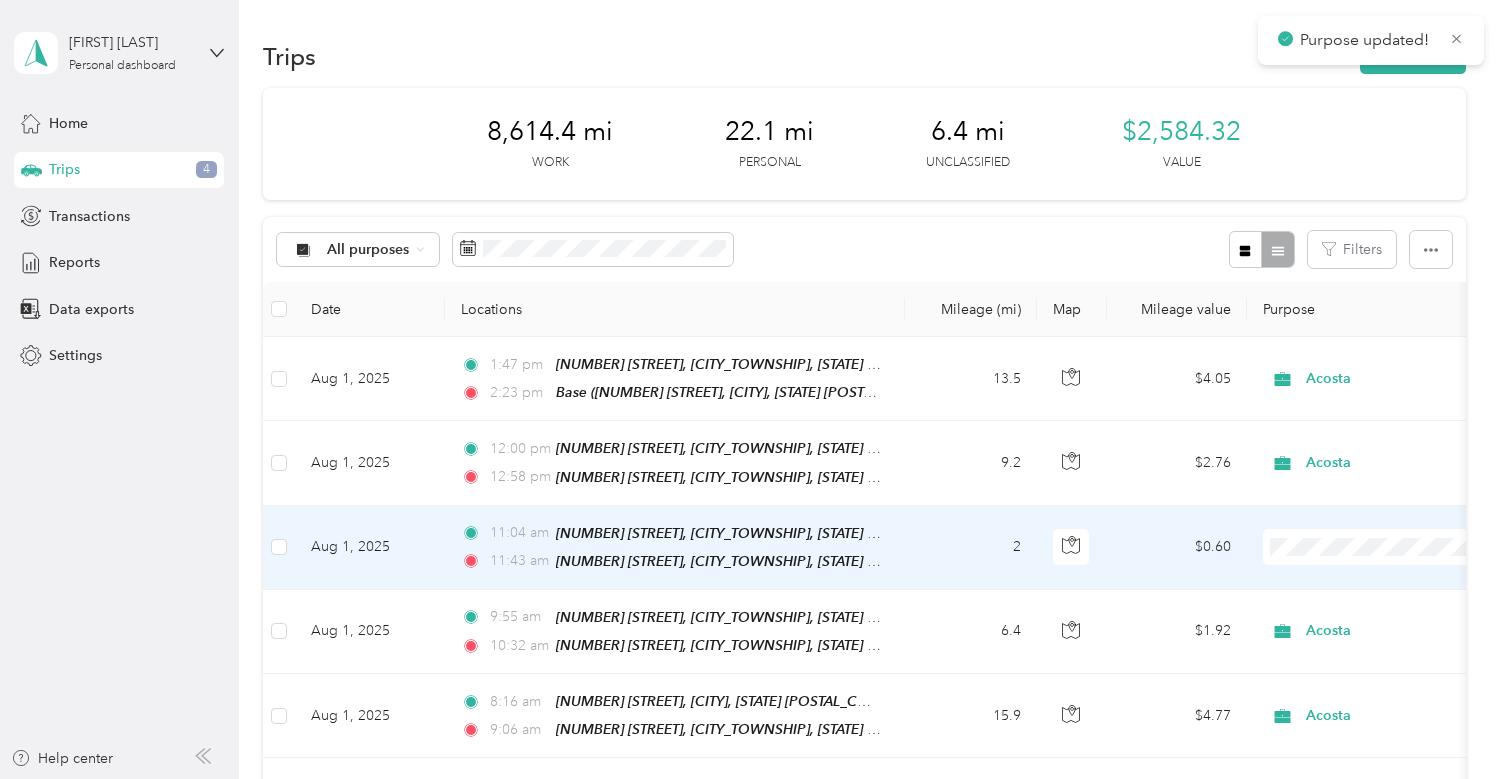 click at bounding box center (1387, 547) 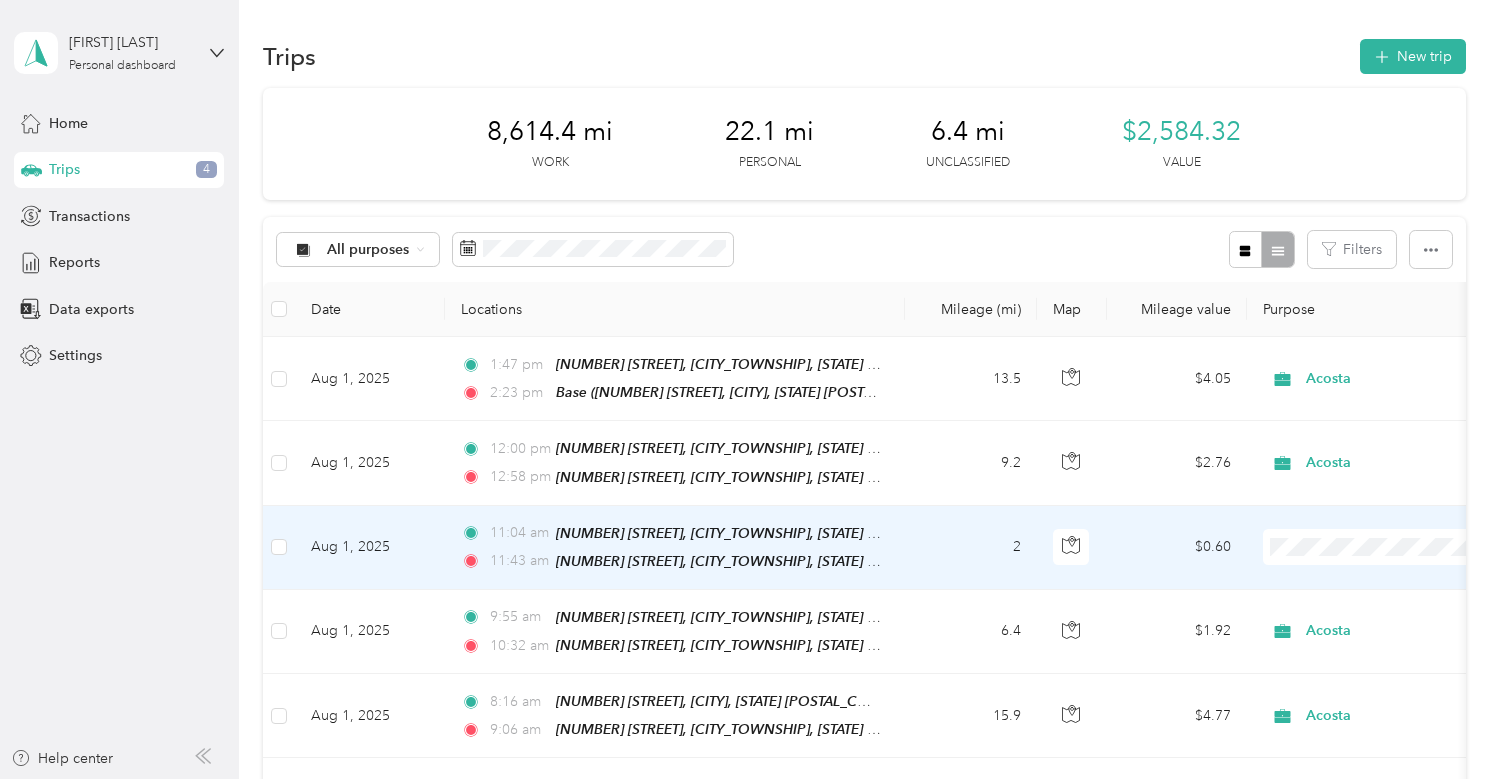click on "Acosta" at bounding box center [1394, 568] 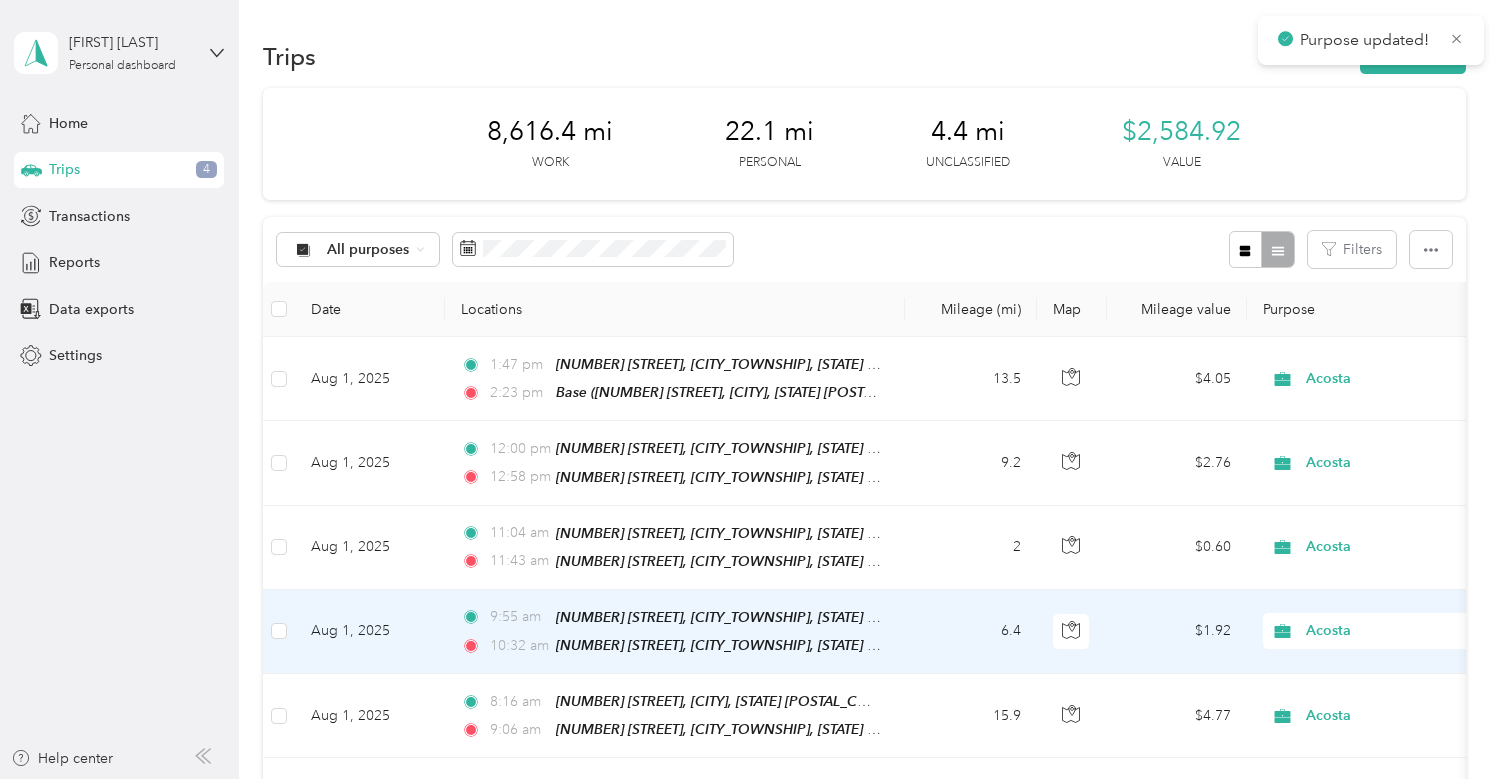 scroll, scrollTop: 200, scrollLeft: 0, axis: vertical 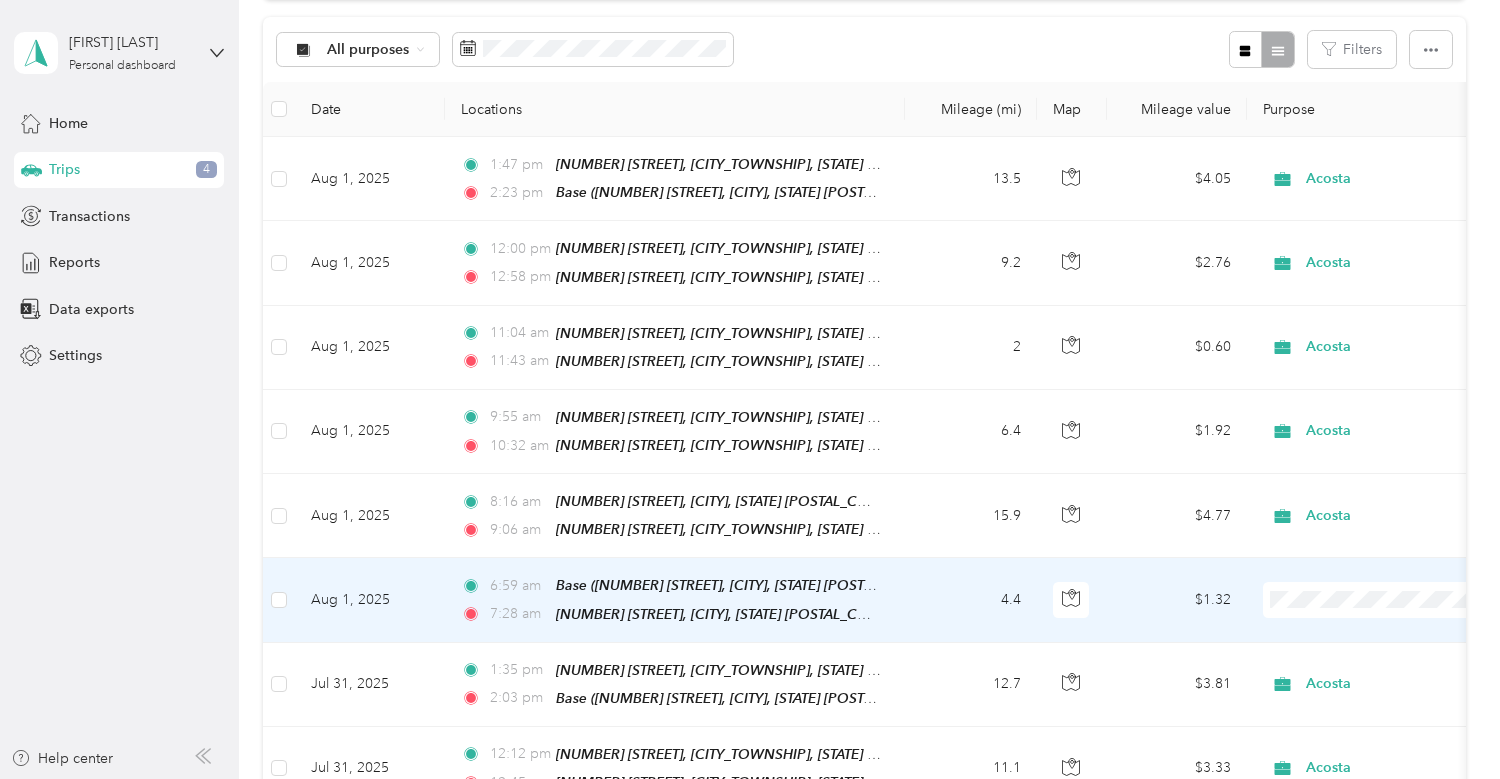 click on "Acosta" at bounding box center [1394, 626] 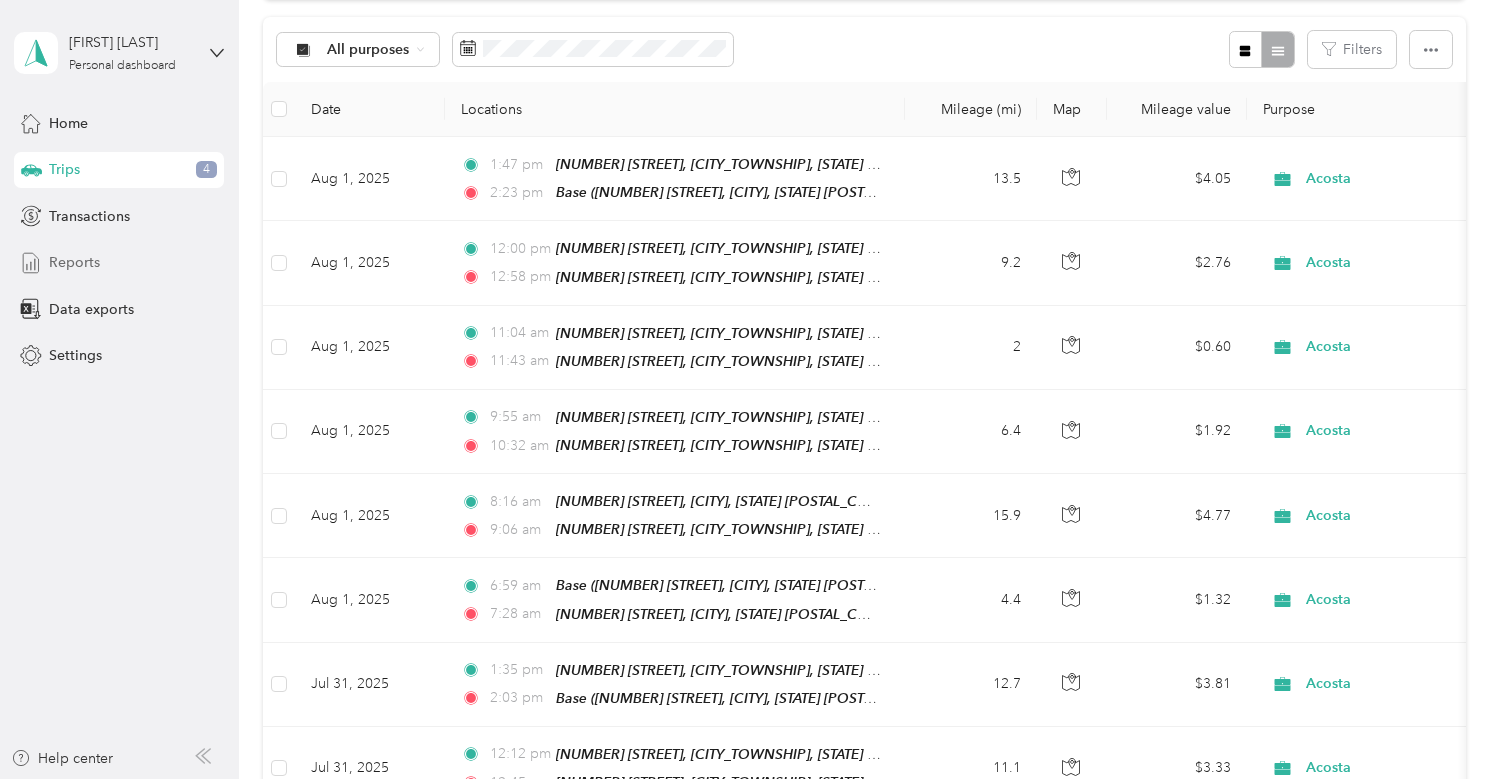 click on "Reports" at bounding box center [74, 262] 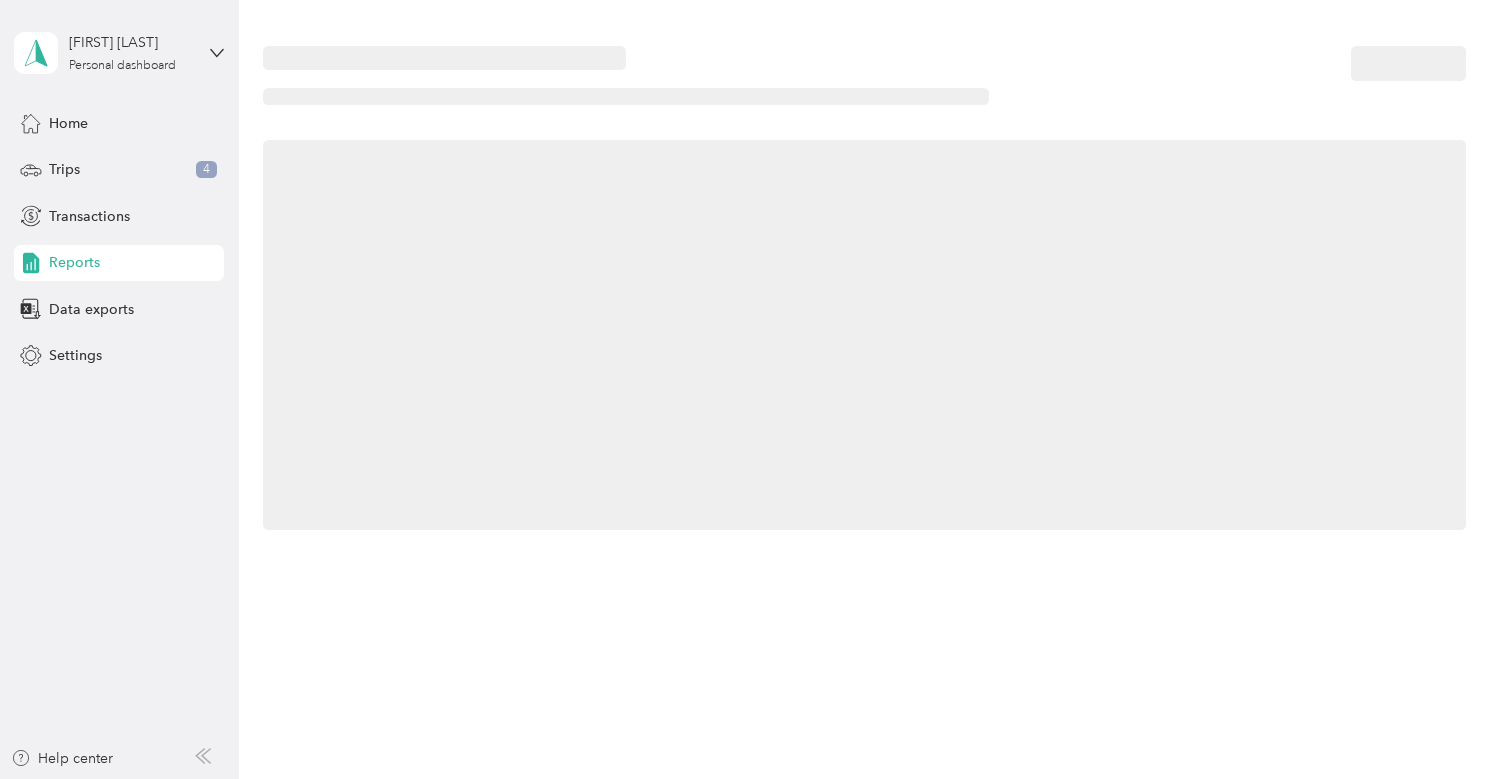 scroll, scrollTop: 0, scrollLeft: 0, axis: both 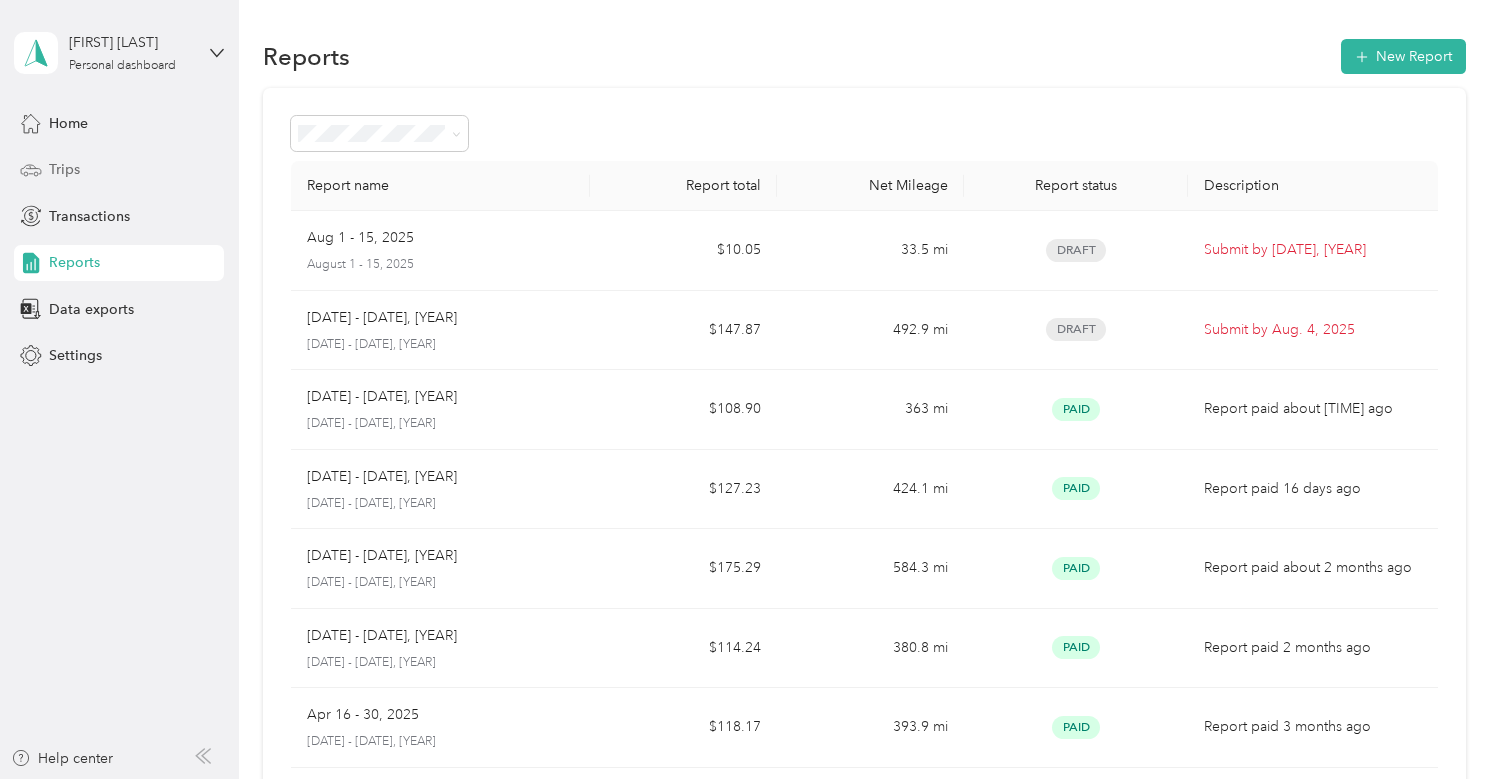 click on "Trips" at bounding box center [64, 169] 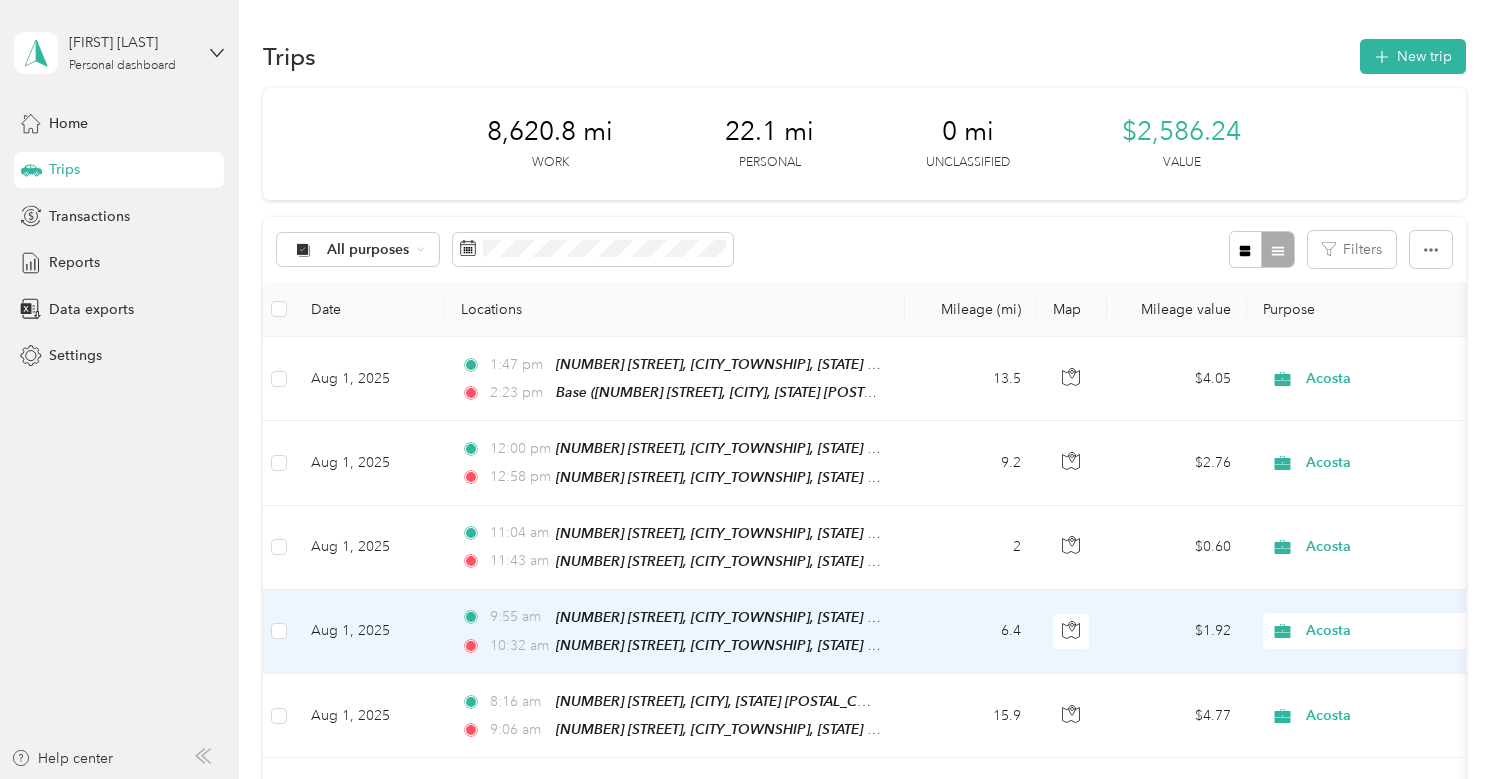 scroll, scrollTop: 200, scrollLeft: 0, axis: vertical 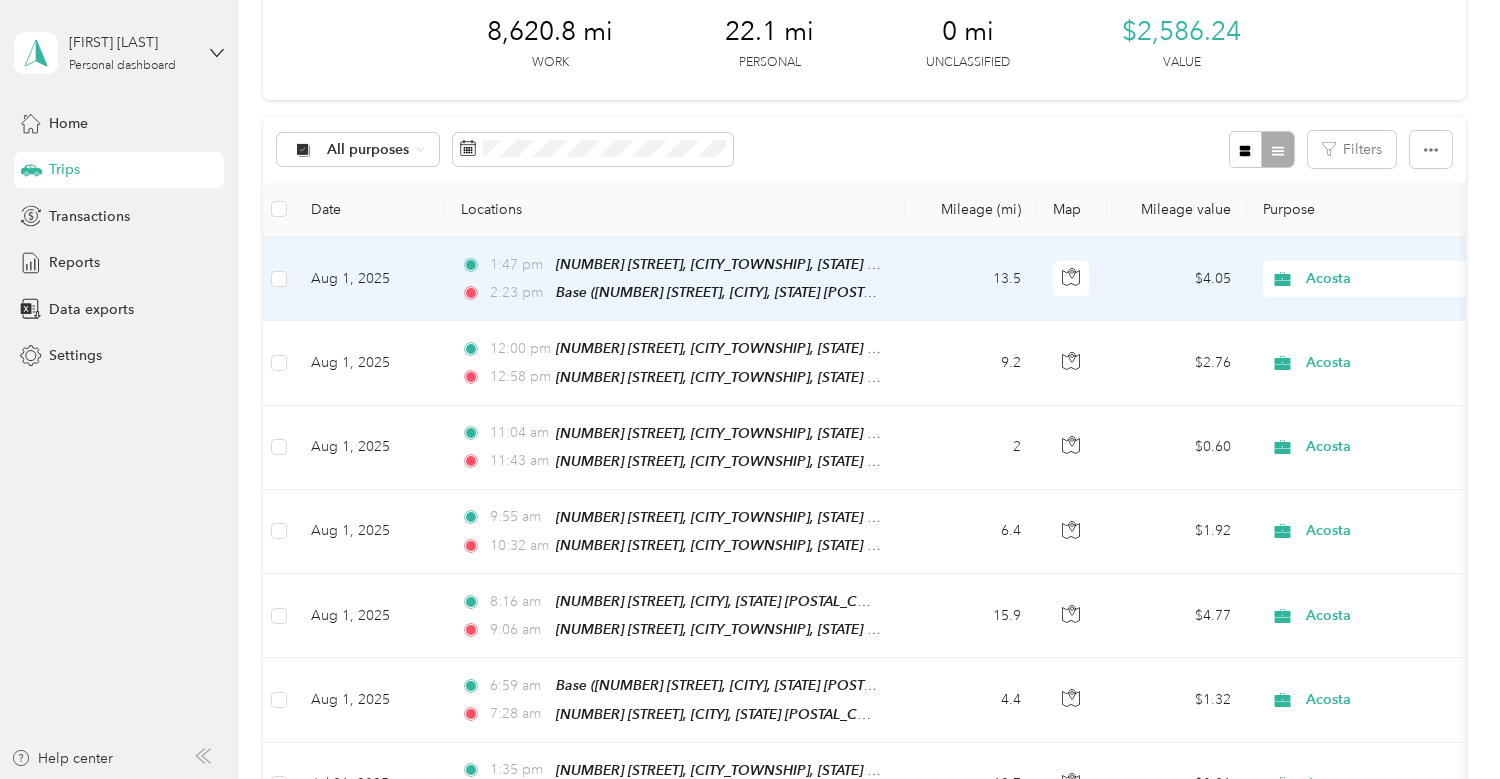 drag, startPoint x: 641, startPoint y: 245, endPoint x: 200, endPoint y: 463, distance: 491.94003 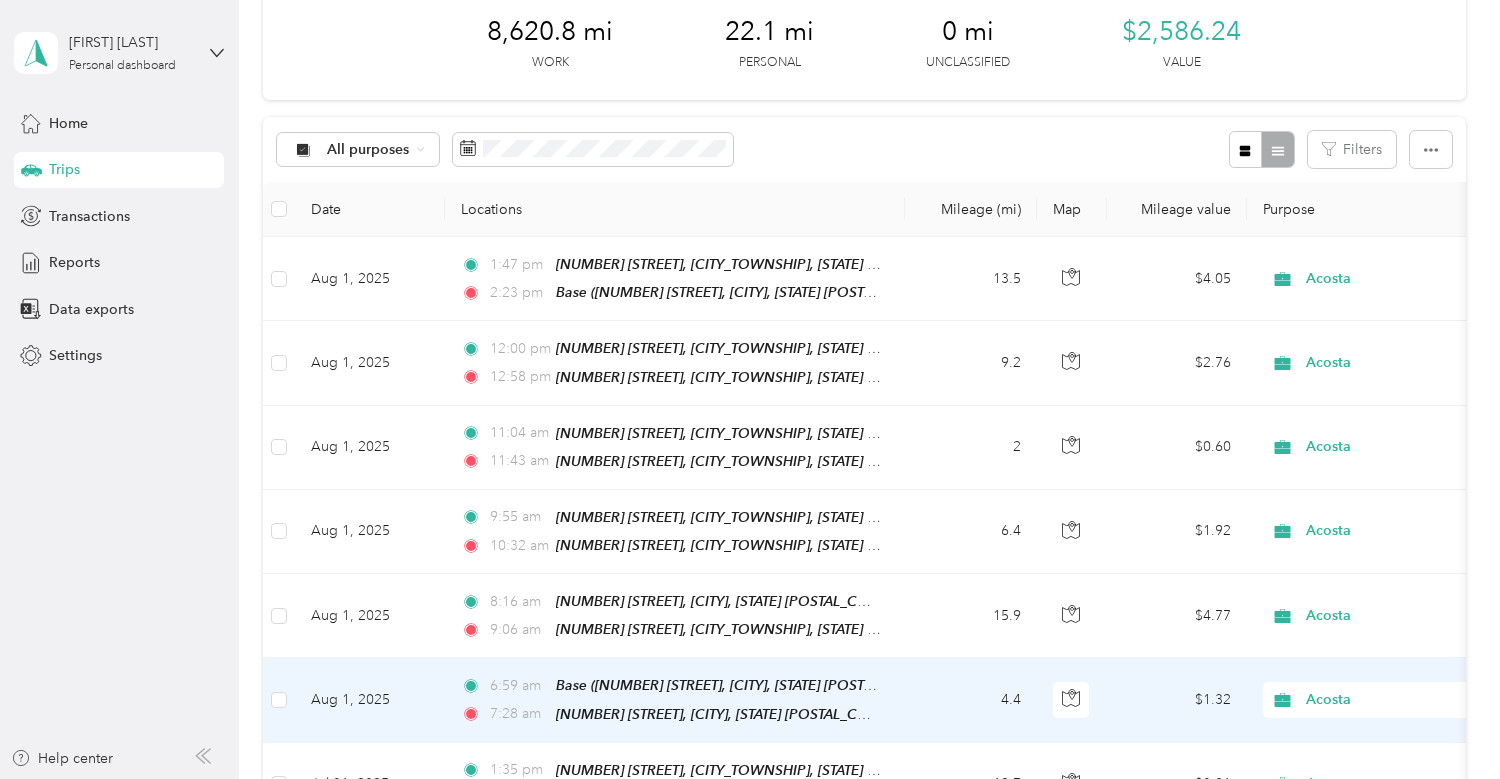 scroll, scrollTop: 200, scrollLeft: 0, axis: vertical 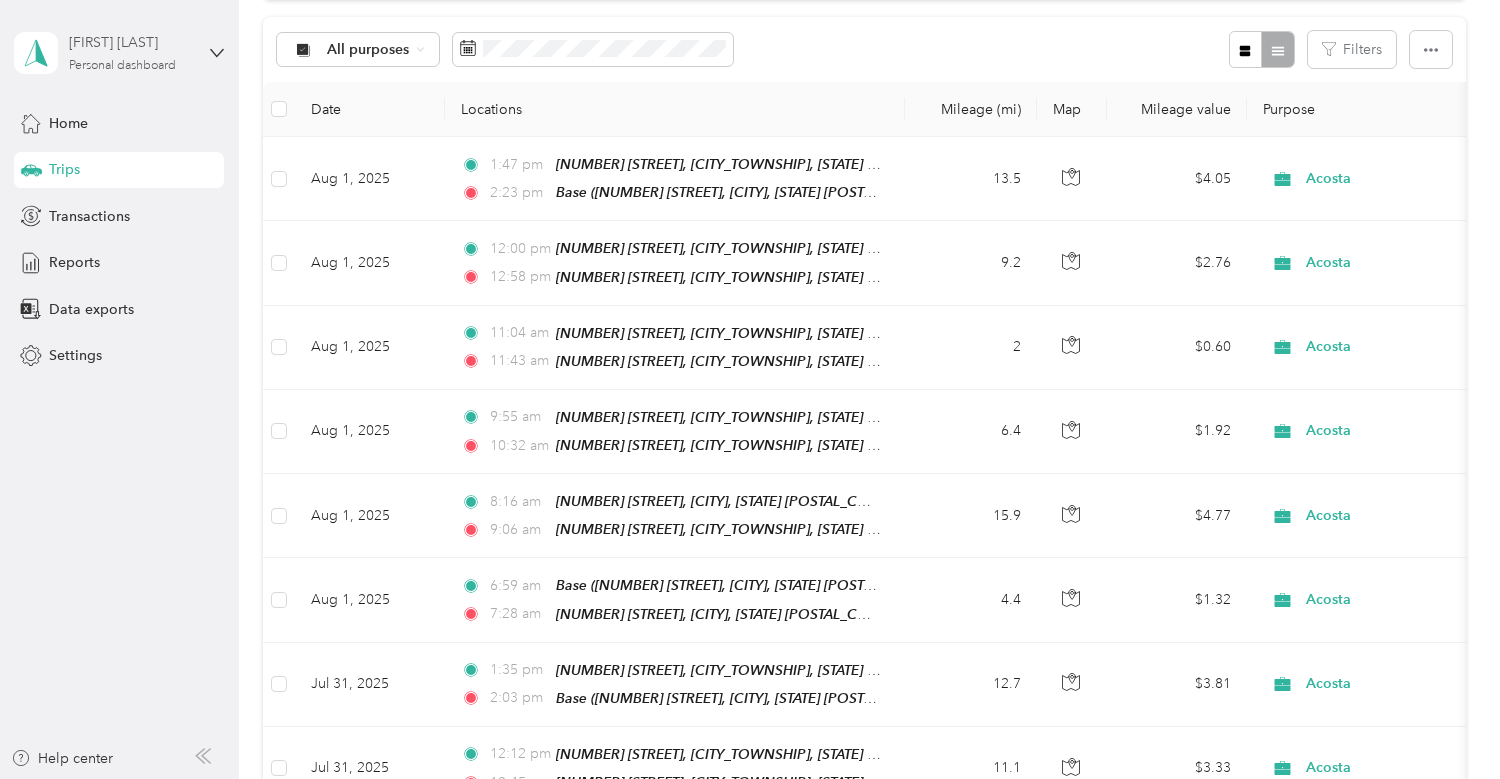 click on "Personal dashboard" at bounding box center (122, 66) 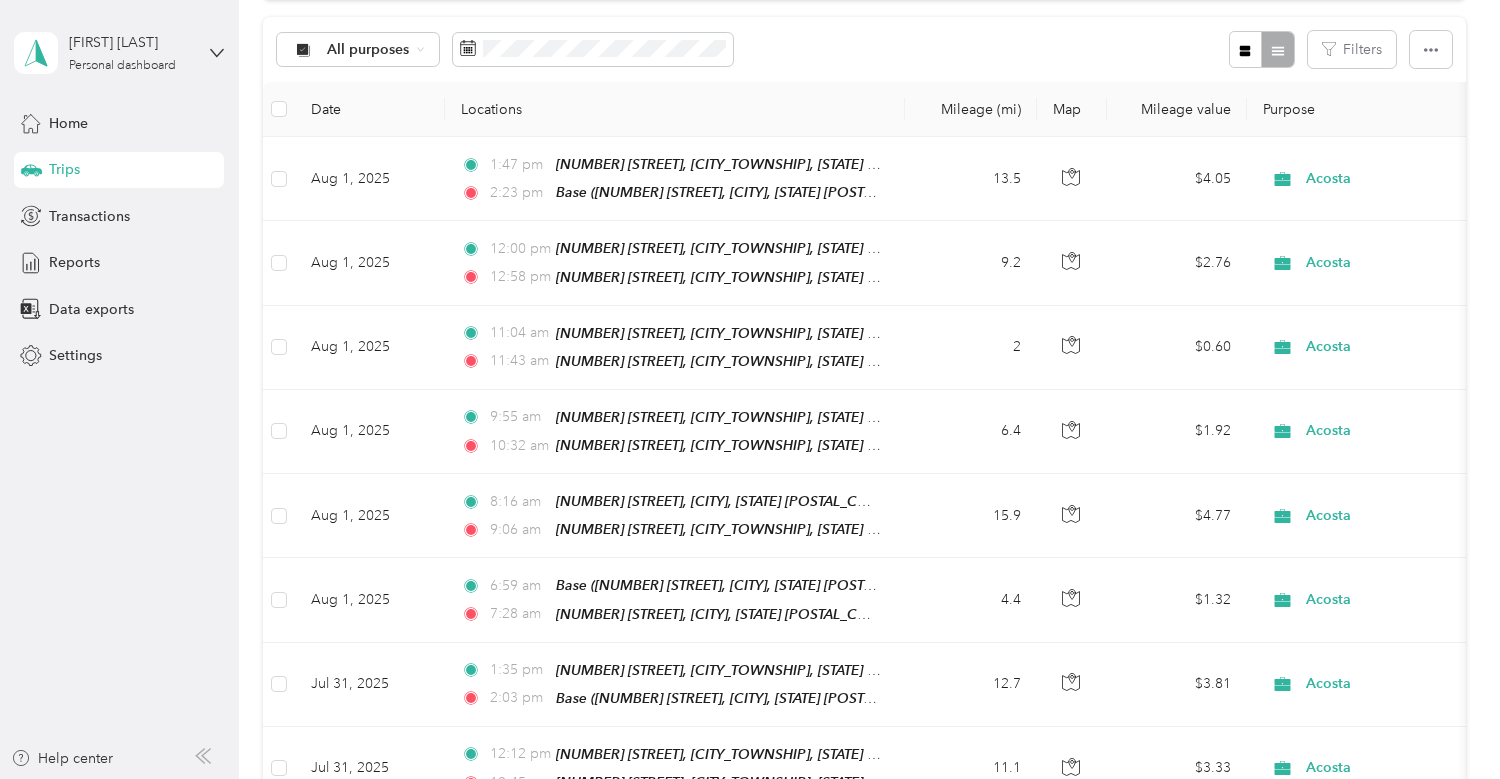 click on "Log out" at bounding box center (166, 164) 